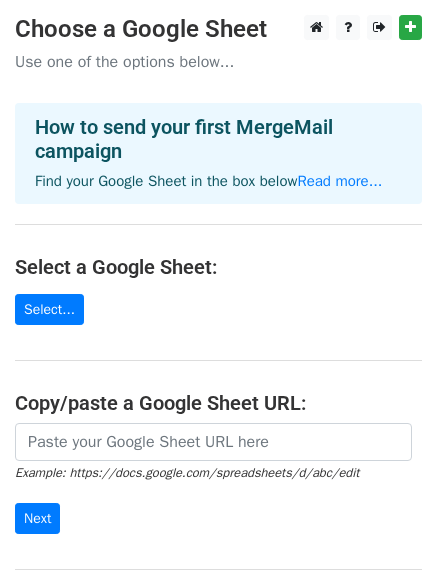scroll, scrollTop: 0, scrollLeft: 0, axis: both 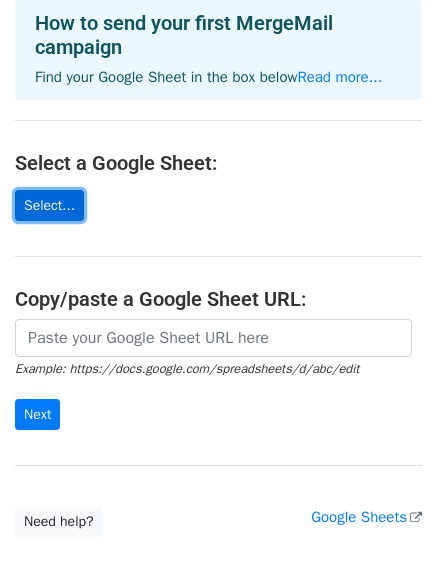 click on "Select..." at bounding box center [49, 205] 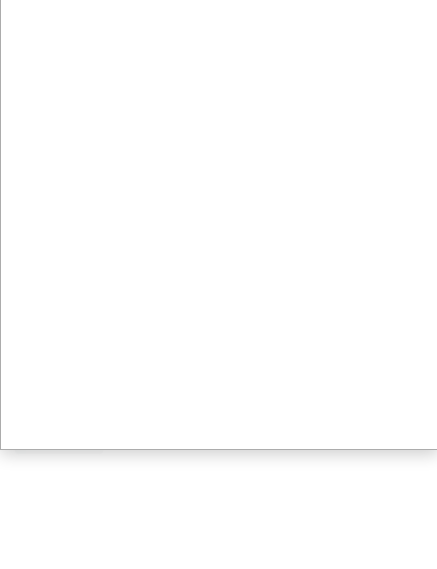 scroll, scrollTop: 232, scrollLeft: 0, axis: vertical 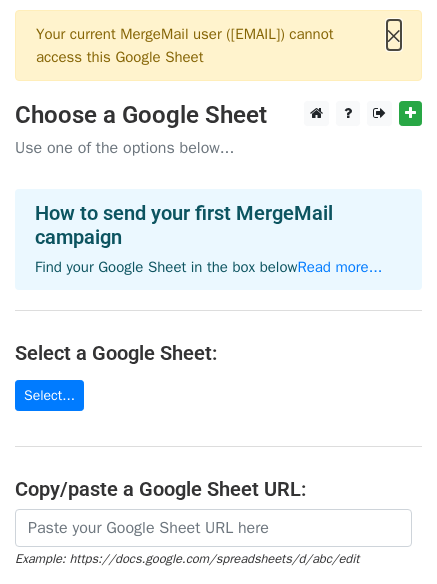 click on "×" at bounding box center [394, 35] 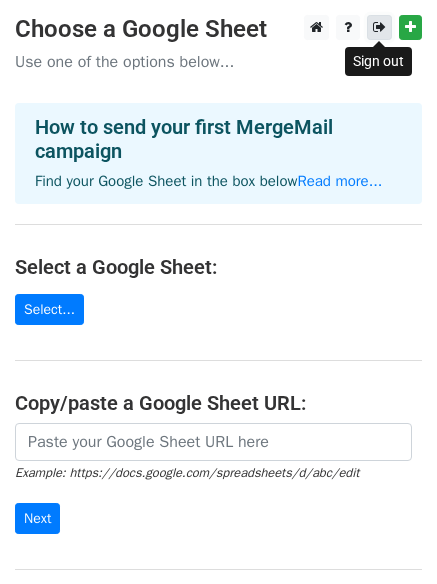 click at bounding box center [379, 27] 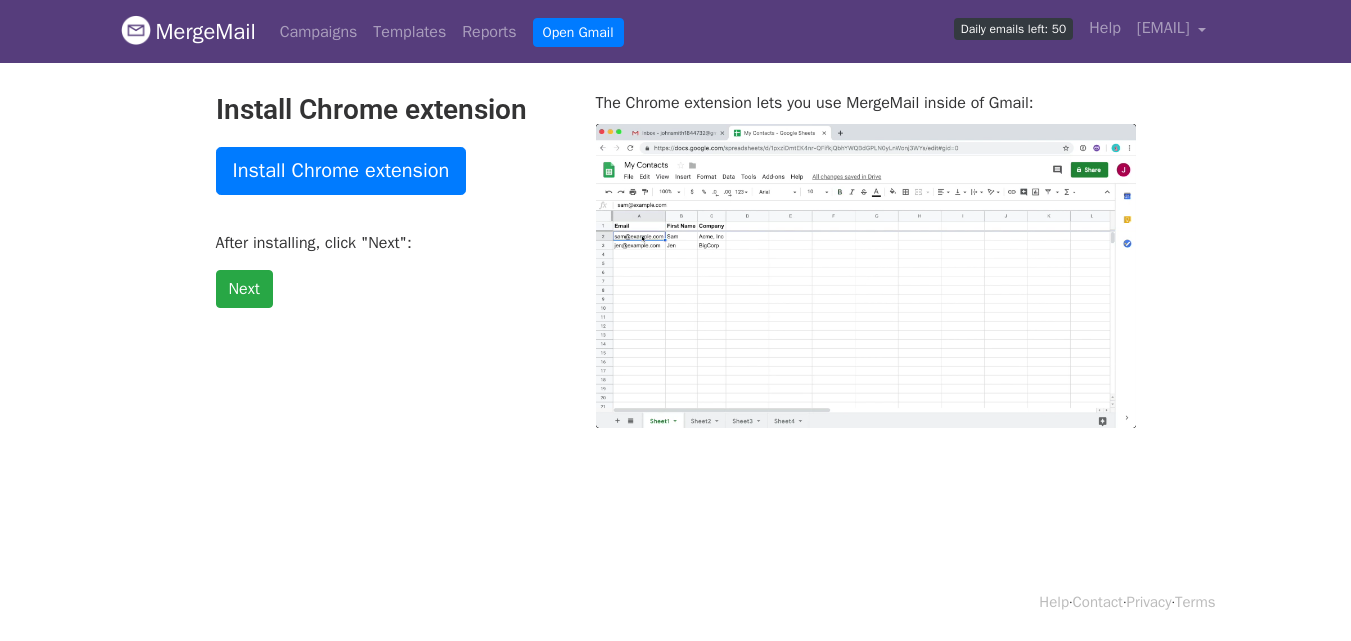 scroll, scrollTop: 0, scrollLeft: 0, axis: both 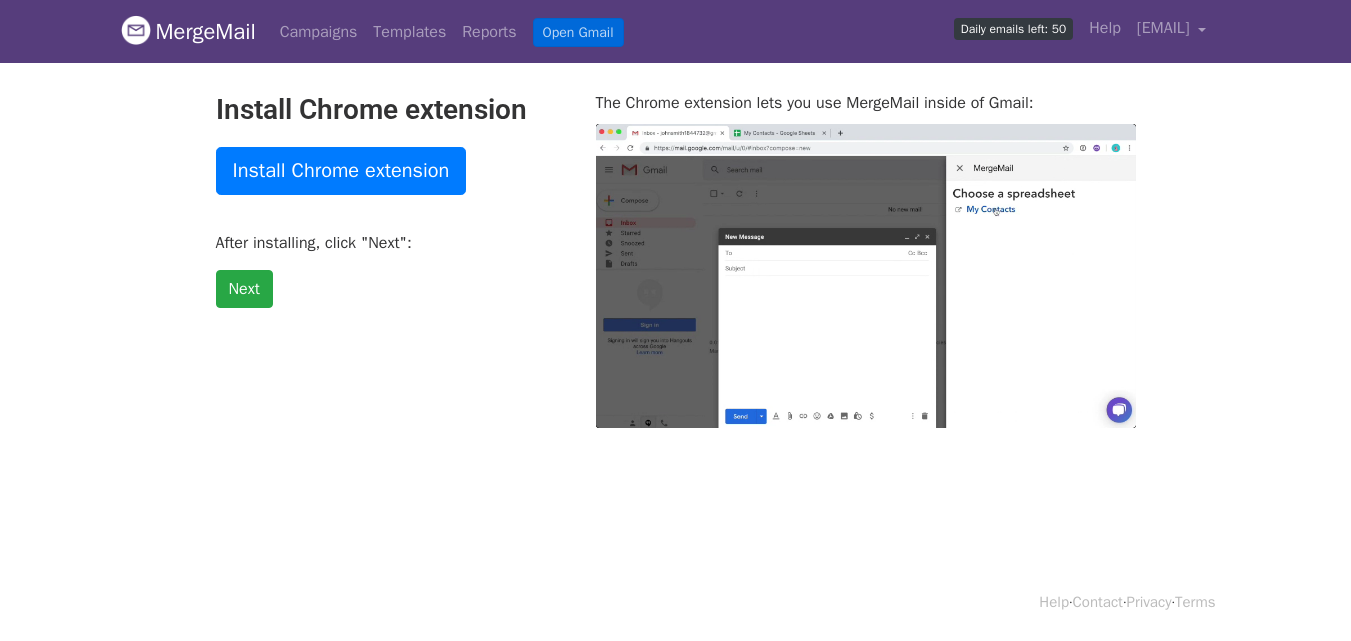 type on "6.12" 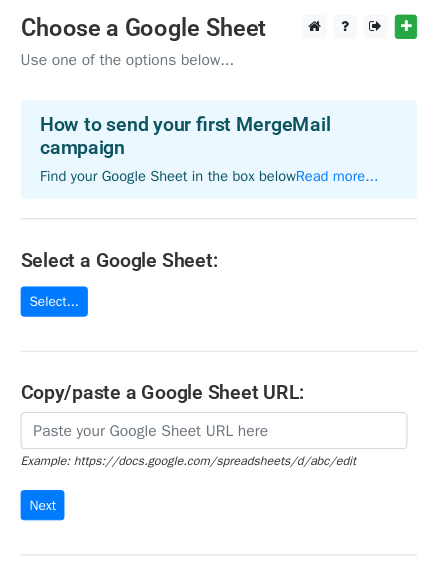 scroll, scrollTop: 0, scrollLeft: 0, axis: both 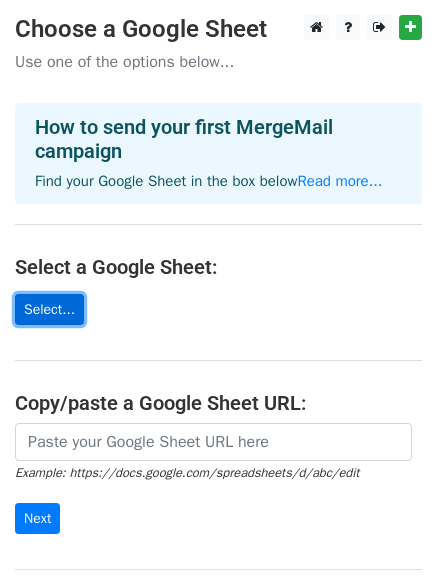 click on "Select..." at bounding box center [49, 309] 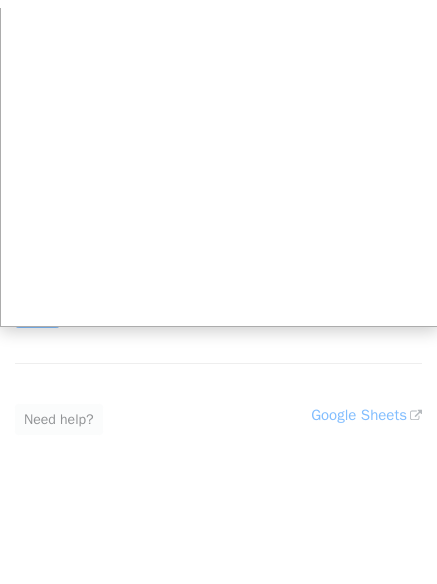 scroll, scrollTop: 215, scrollLeft: 0, axis: vertical 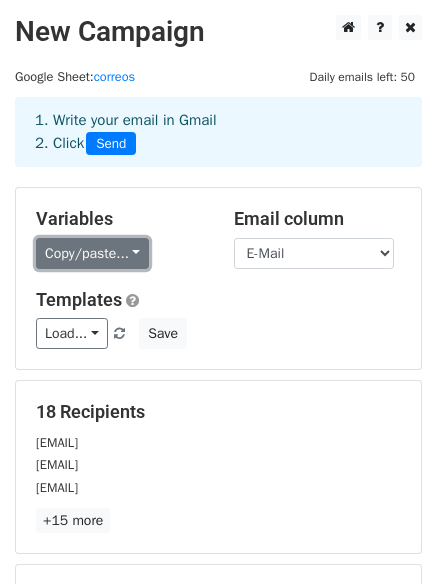 click on "Copy/paste..." at bounding box center (92, 253) 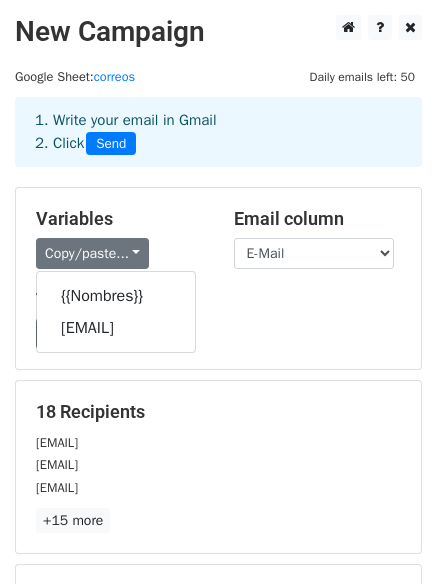 click on "Variables
Copy/paste...
{{Nombres}}
{{E-Mail}}
Email column
Nombres
E-Mail
Templates
Load...
No templates saved
Save" at bounding box center [218, 278] 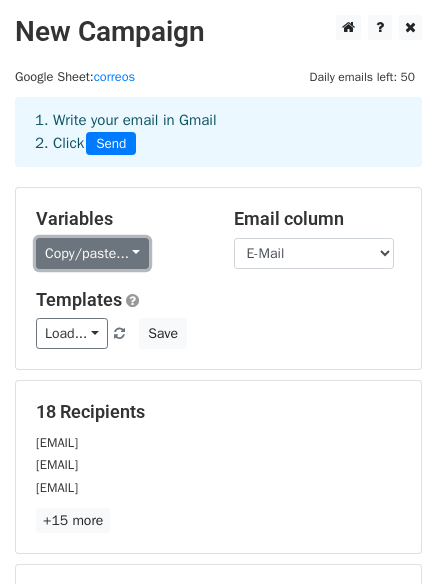 click on "Copy/paste..." at bounding box center (92, 253) 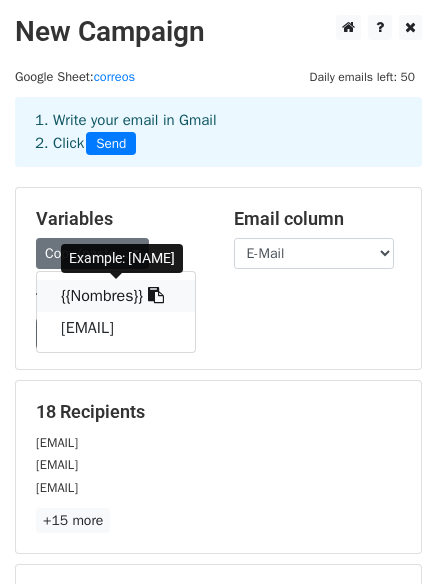 click on "{{Nombres}}" at bounding box center [116, 296] 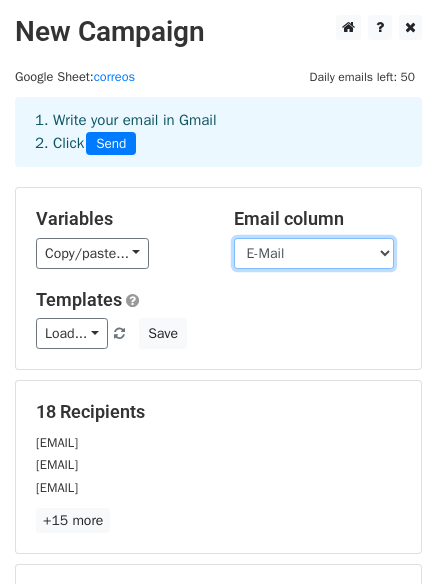 click on "Nombres
E-Mail" at bounding box center (314, 253) 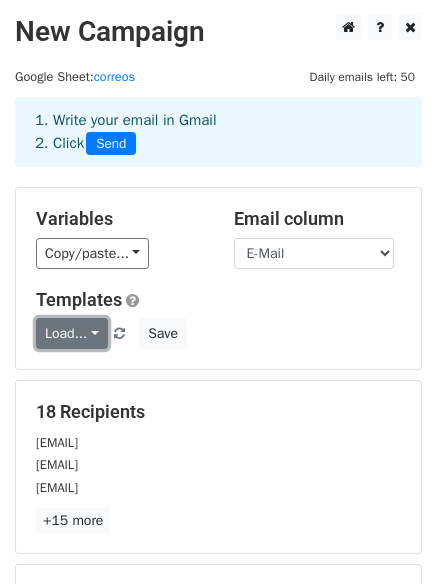 click on "Load..." at bounding box center (72, 333) 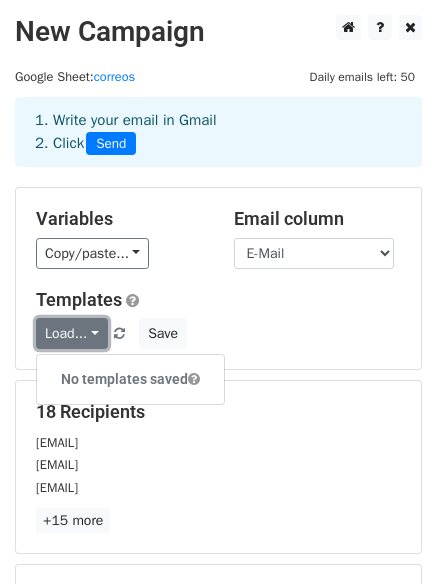 click on "Load..." at bounding box center (72, 333) 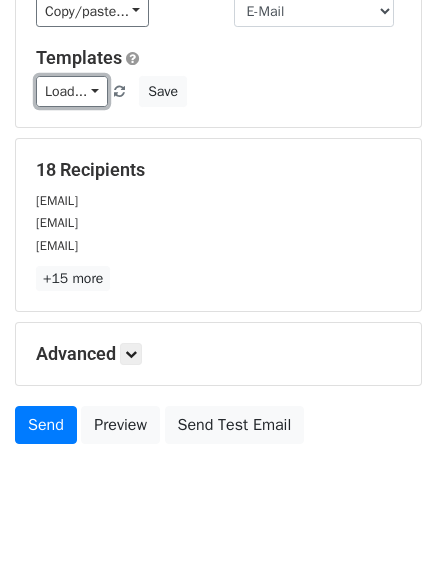scroll, scrollTop: 272, scrollLeft: 0, axis: vertical 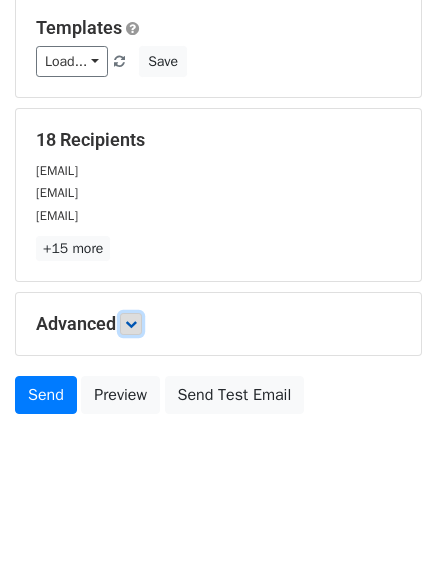 click at bounding box center [131, 324] 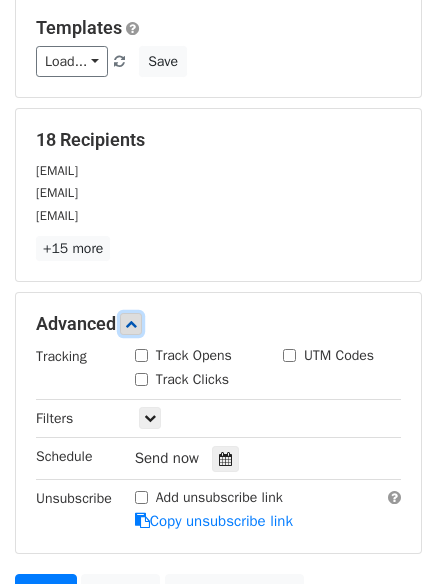 click at bounding box center [131, 324] 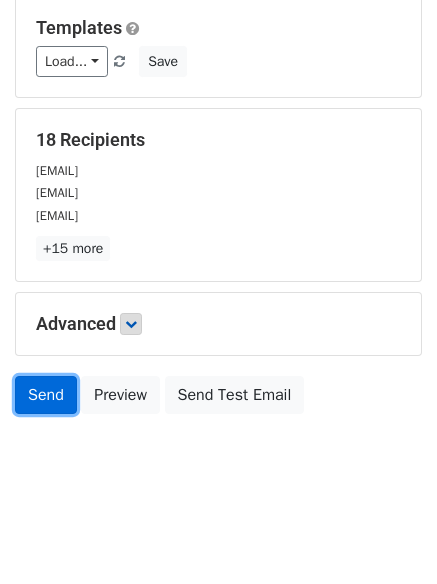 click on "Send" at bounding box center (46, 395) 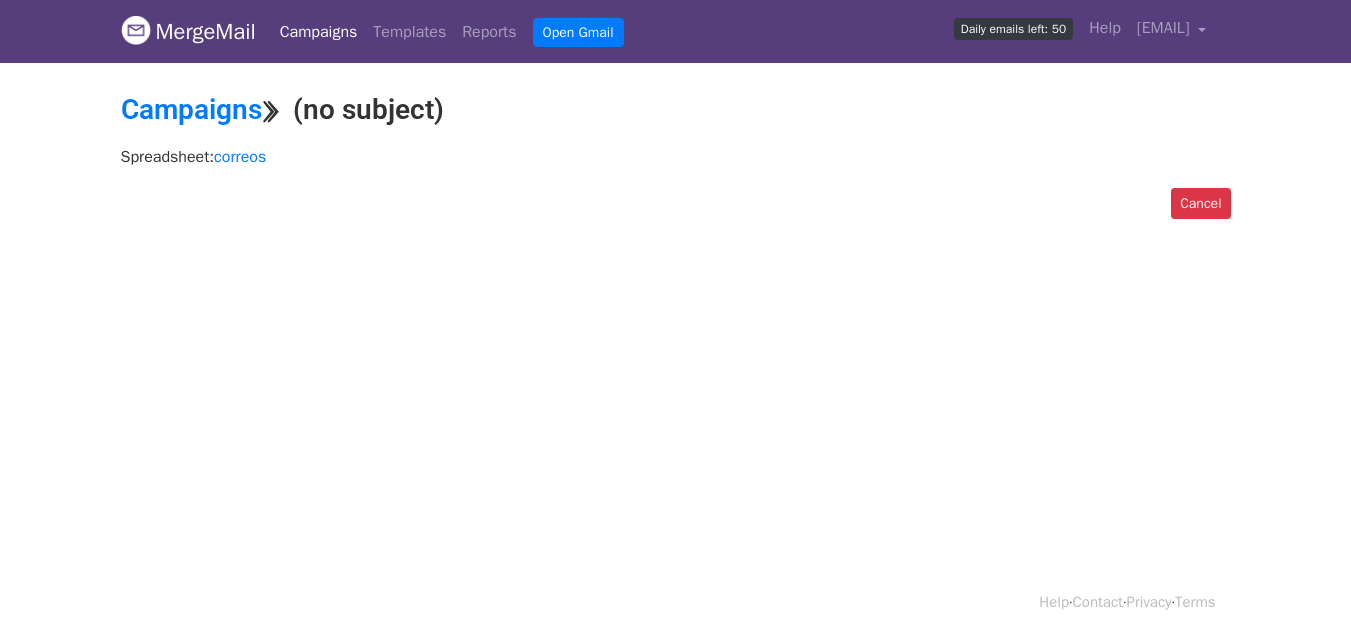 scroll, scrollTop: 0, scrollLeft: 0, axis: both 